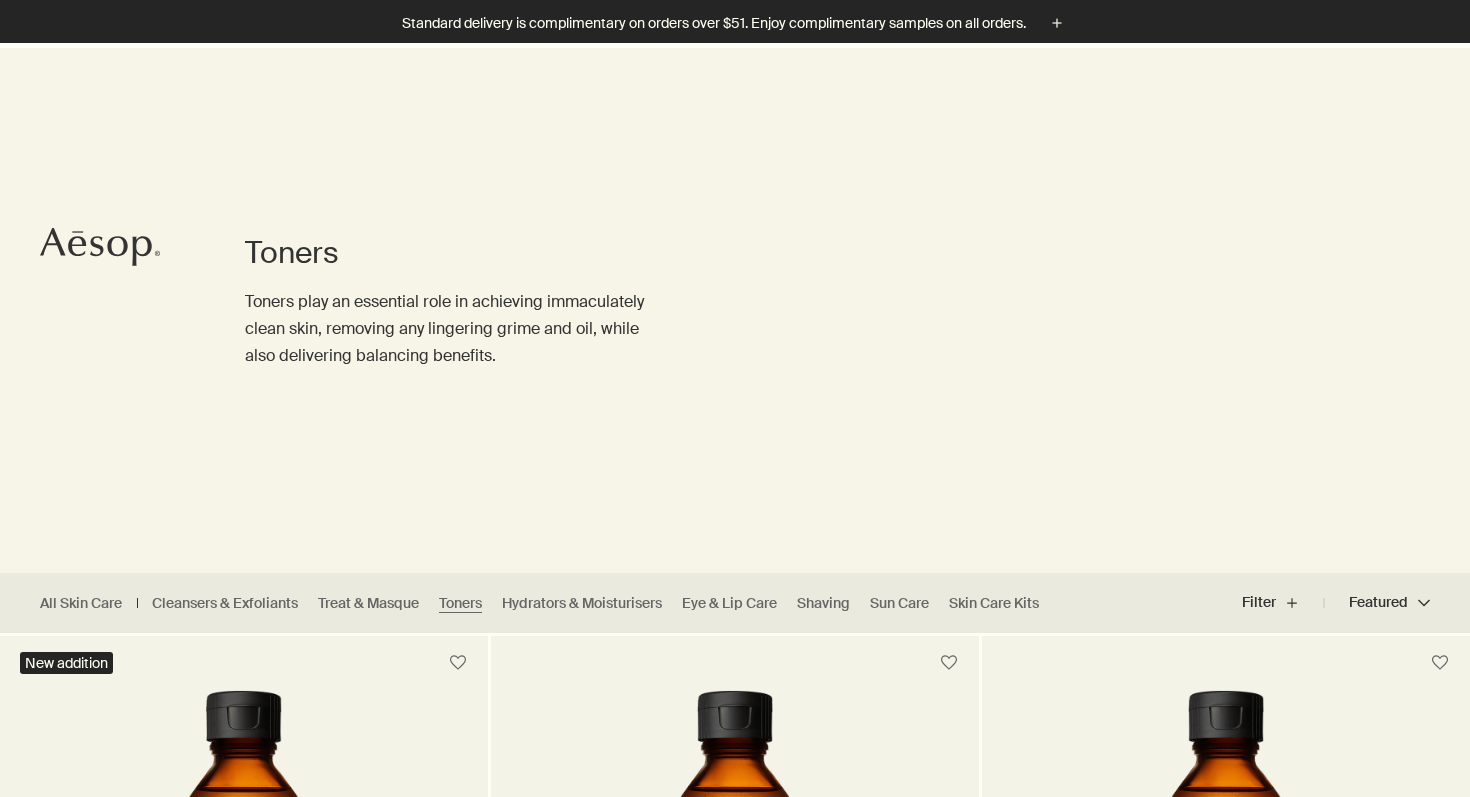 scroll, scrollTop: 522, scrollLeft: 0, axis: vertical 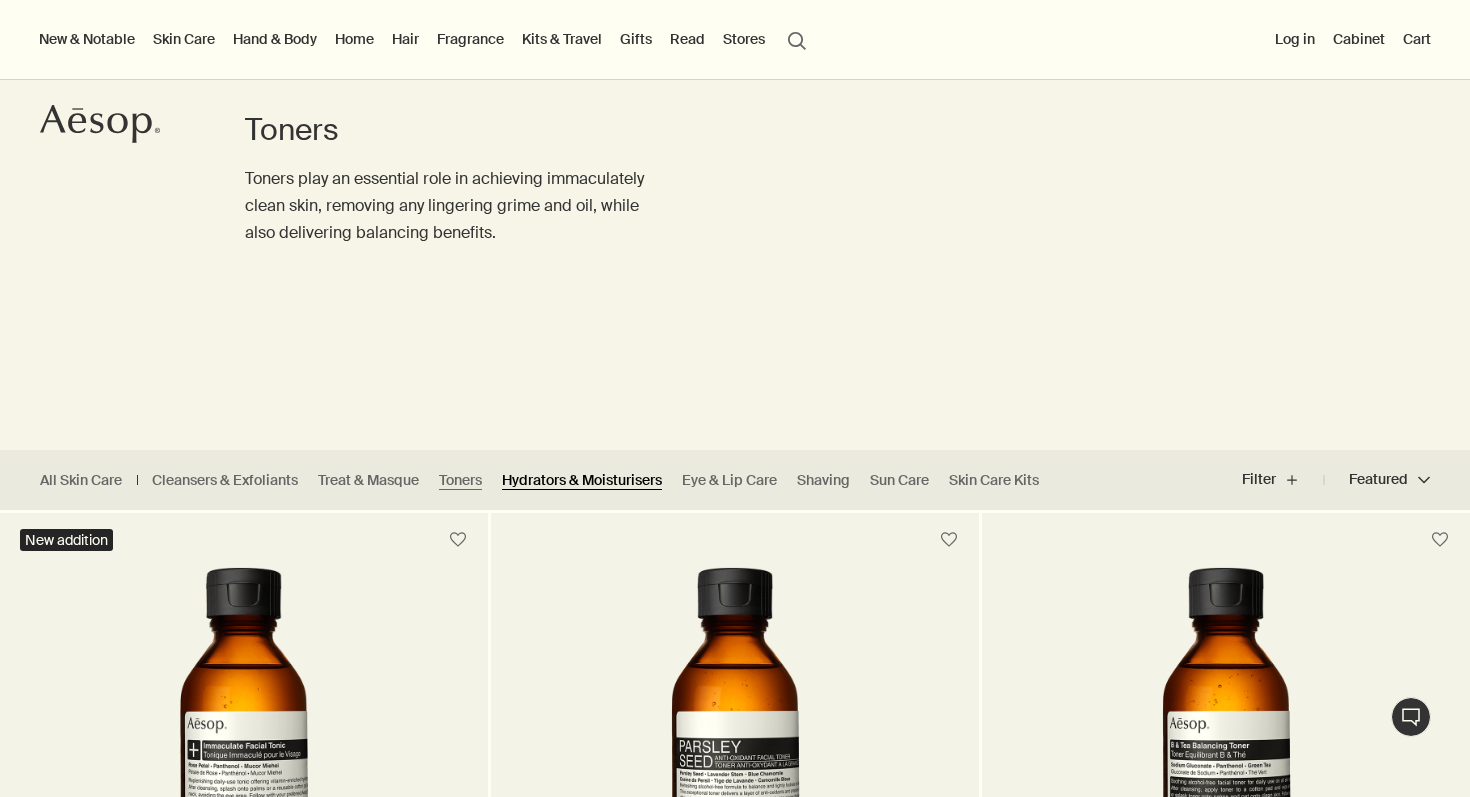 click on "Hydrators & Moisturisers" at bounding box center (582, 480) 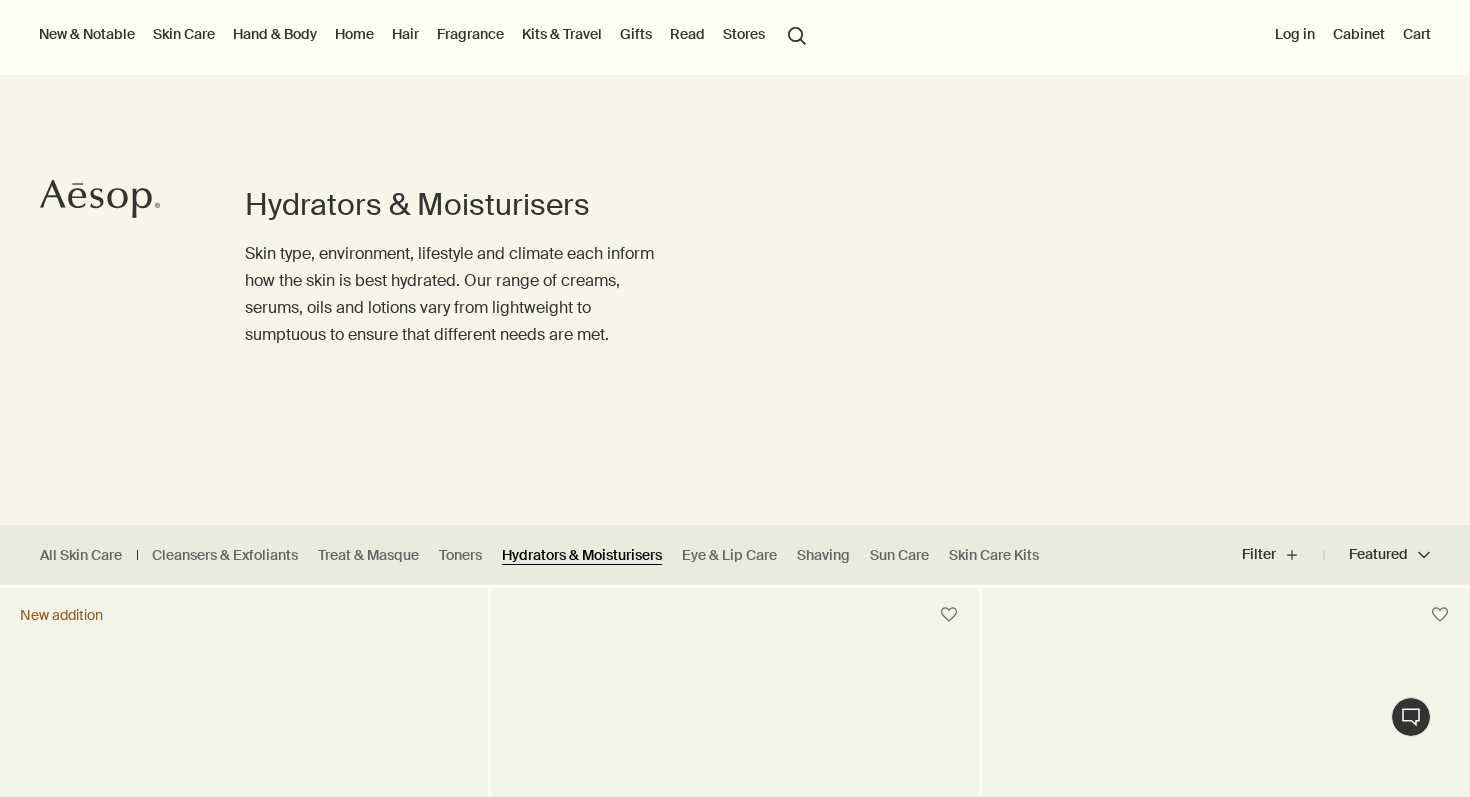scroll, scrollTop: 24, scrollLeft: 0, axis: vertical 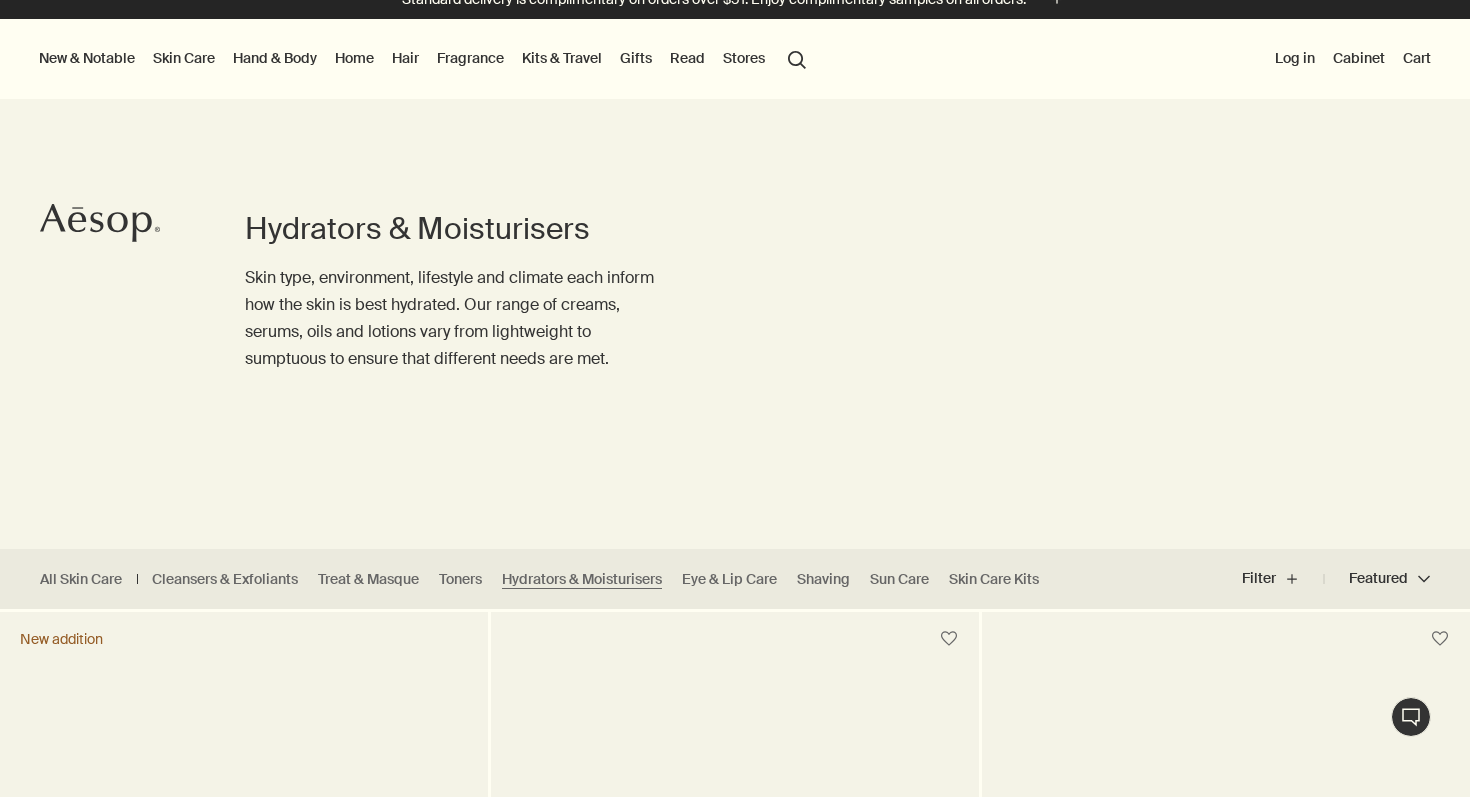 click on "Kits & Travel" at bounding box center (562, 58) 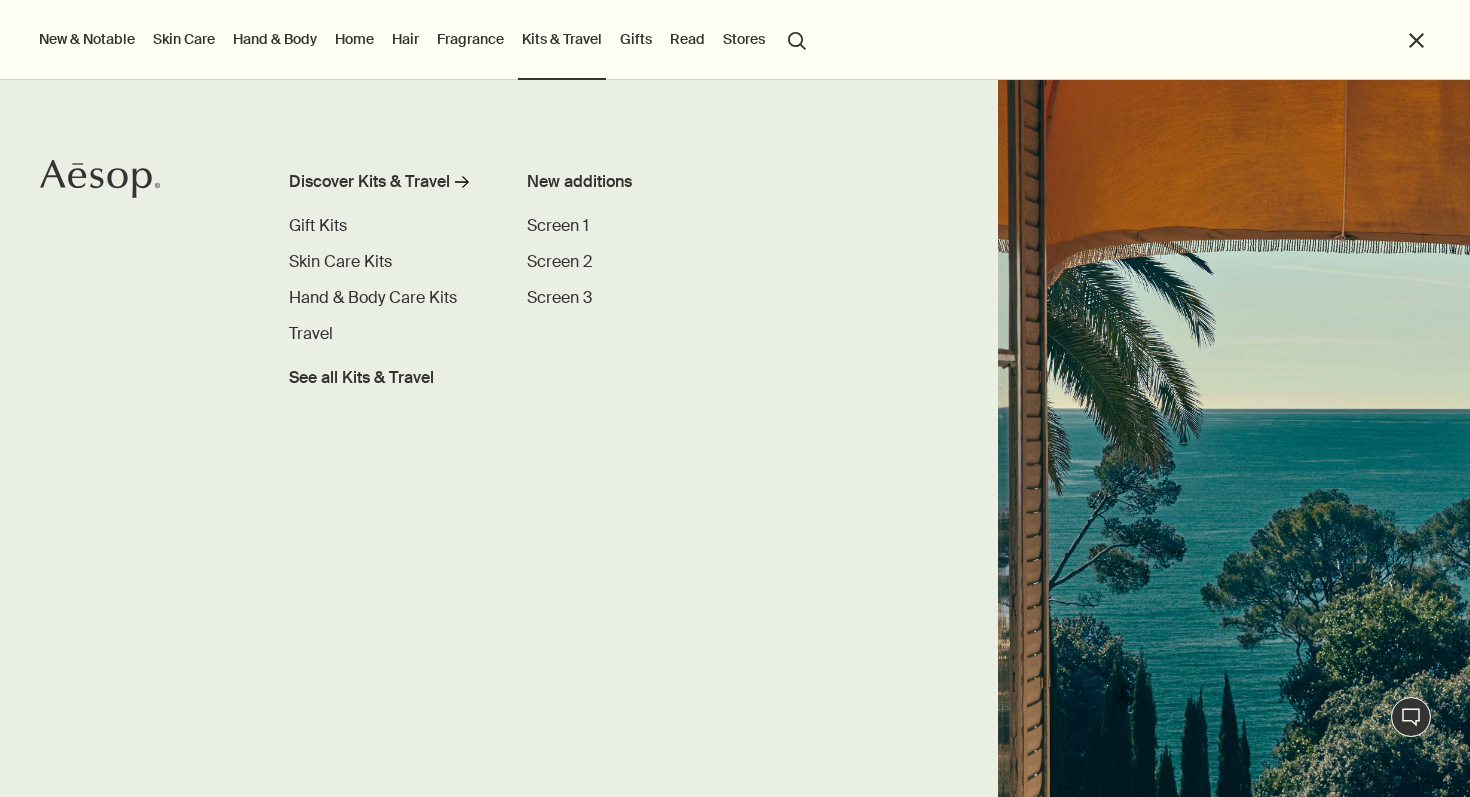 click on "Fragrance" at bounding box center (470, 39) 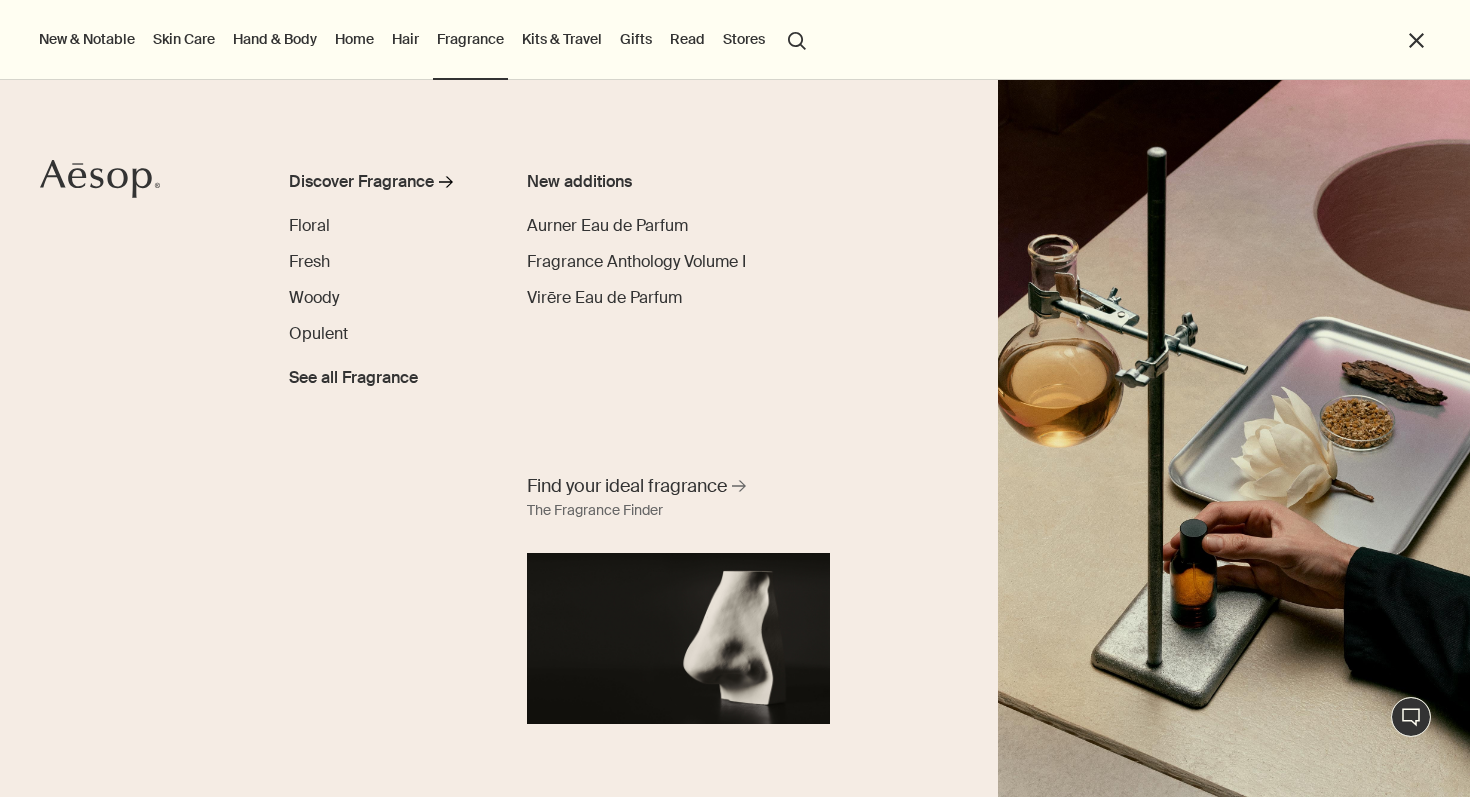 click on "Hair" at bounding box center [405, 39] 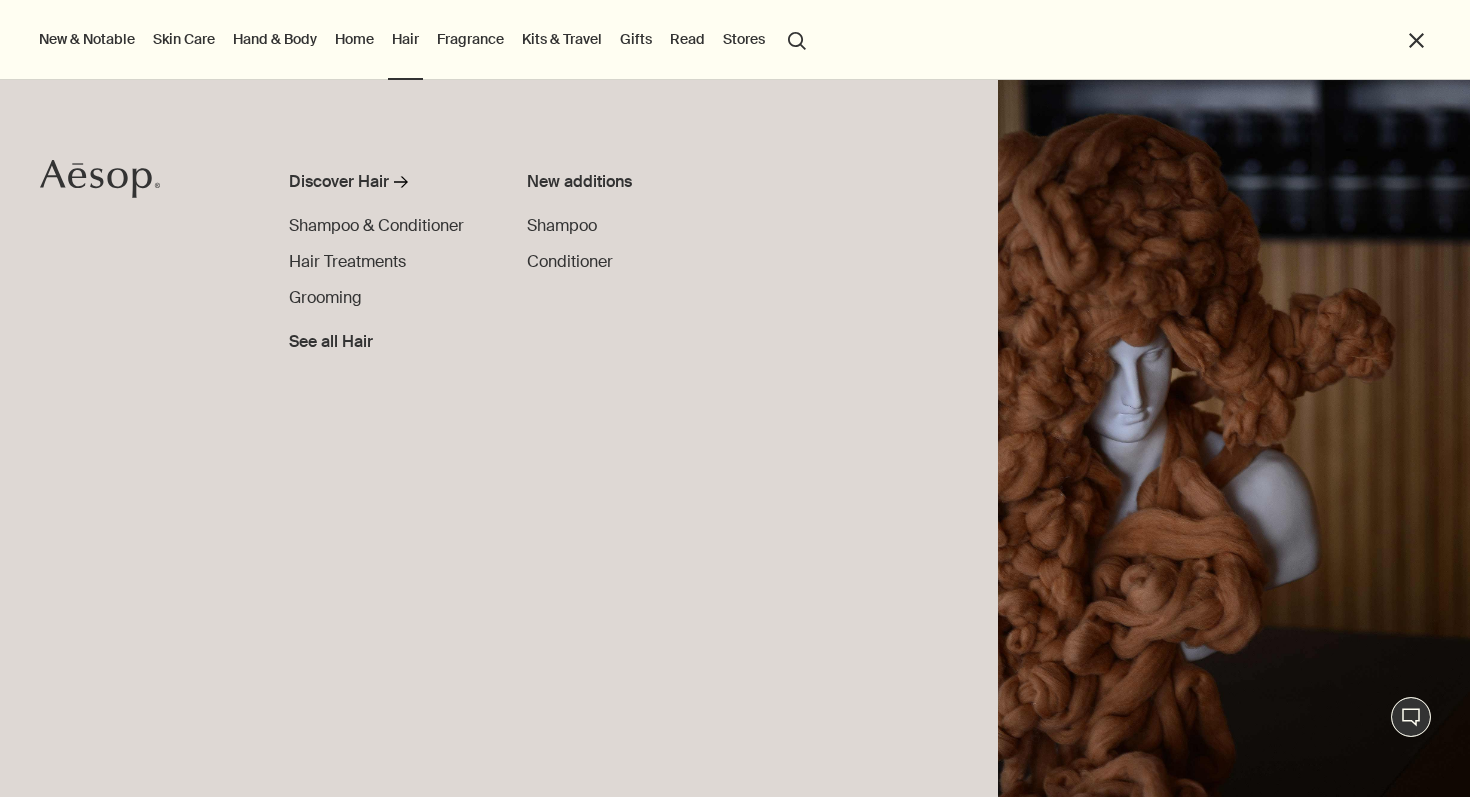 click on "Home Discover Home   rightArrow Room Sprays Incense Candles Oil Burner Blends Design Objects Bathroom Deodorisers & Pets See all Home New additions Sarashina Aromatique Incense Kagerou Aromatique Incense Murasaki Aromatique Incense" at bounding box center [354, 40] 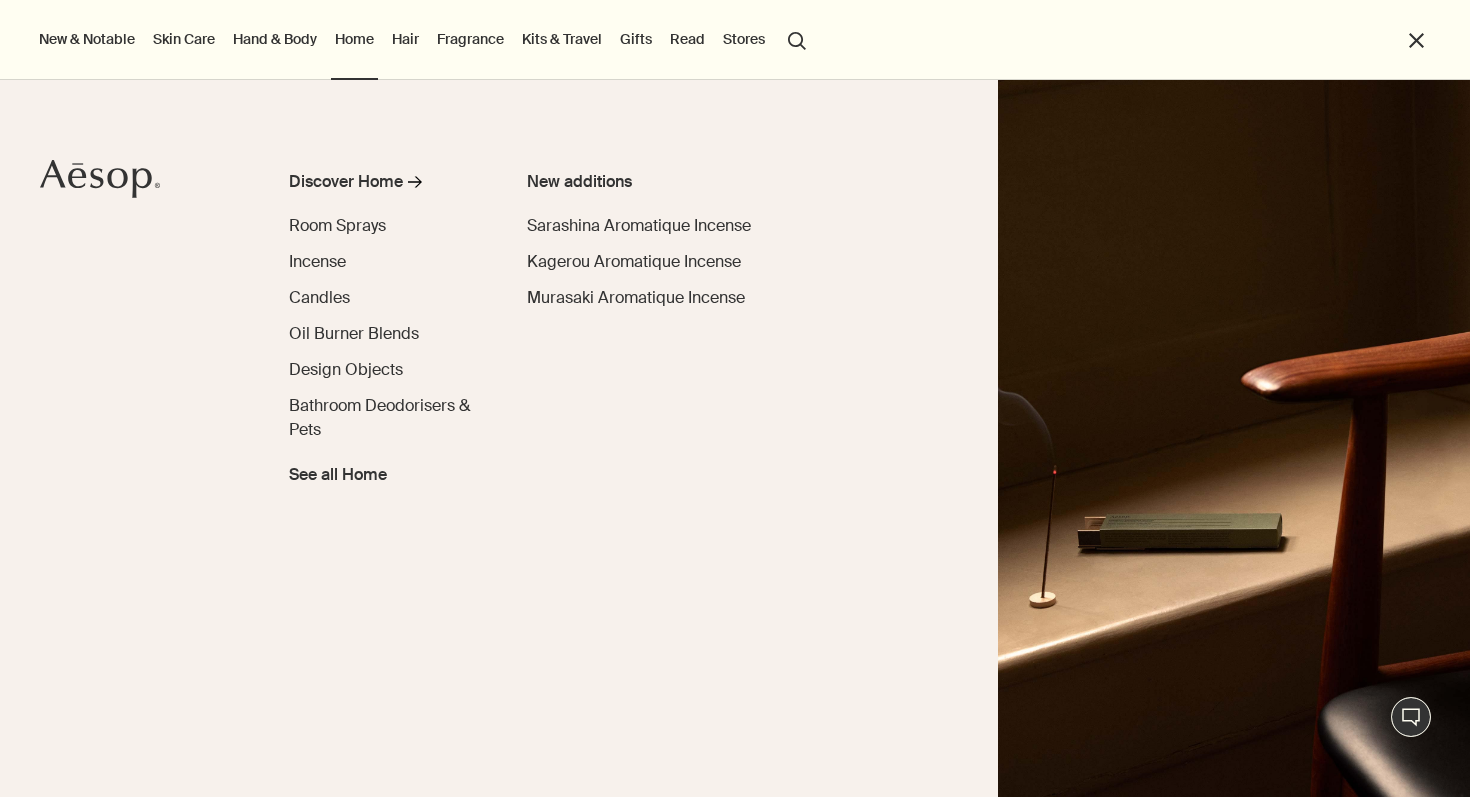 click on "Hand & Body Discover Hand & Body   rightArrow Hand Washes & Balms Bar Soaps Body Cleansers & Scrubs Body Balms & Oils Oral Care & Deodorants See all Hand & Body New additions Eleos Nourishing Body Cleanser Eleos Aromatique Hand Balm Refresh Body Cleansing Slab New Eleos Nourishing Body Cleanser   rightArrow The shower, your stage" at bounding box center (275, 40) 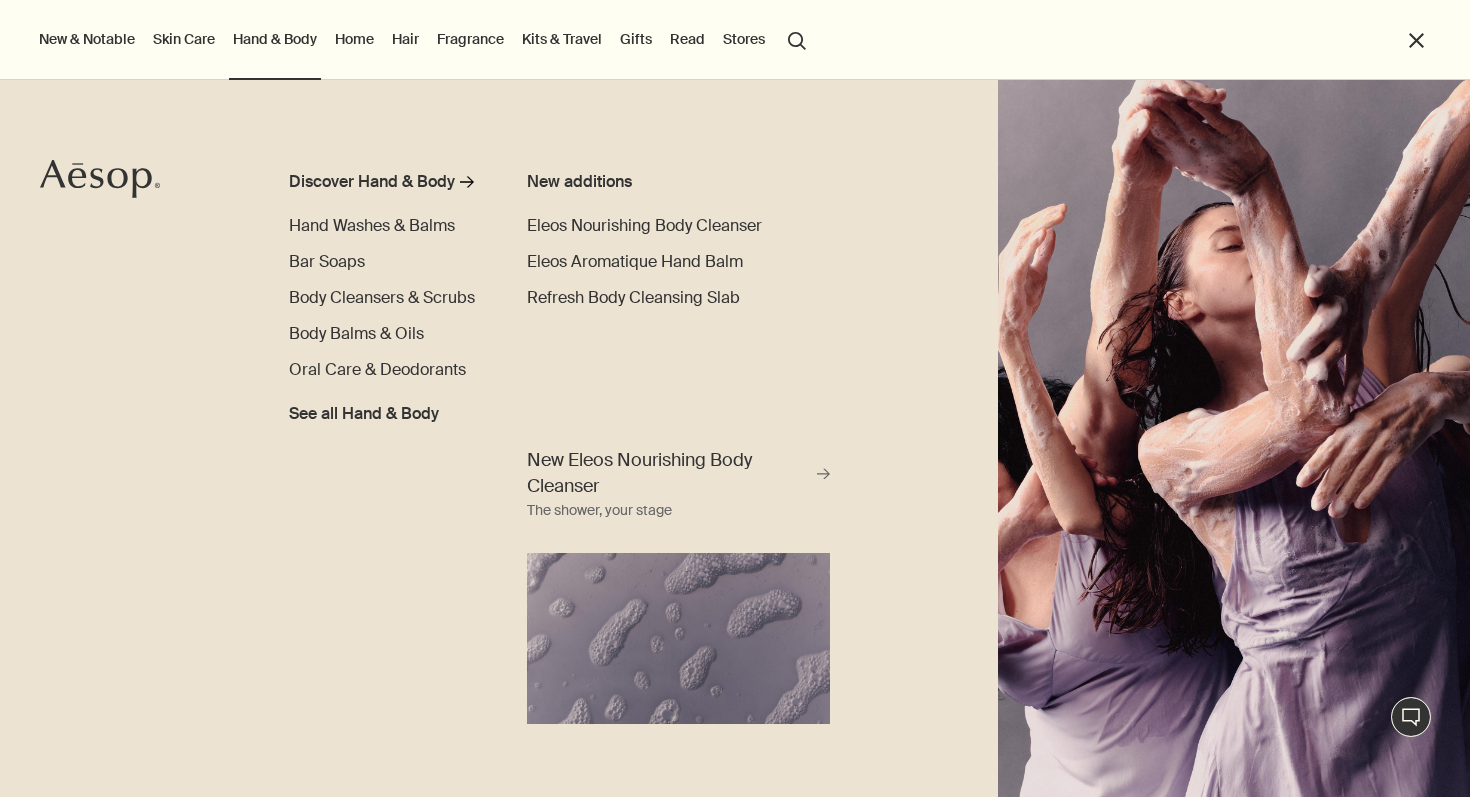 click on "Skin Care" at bounding box center (184, 39) 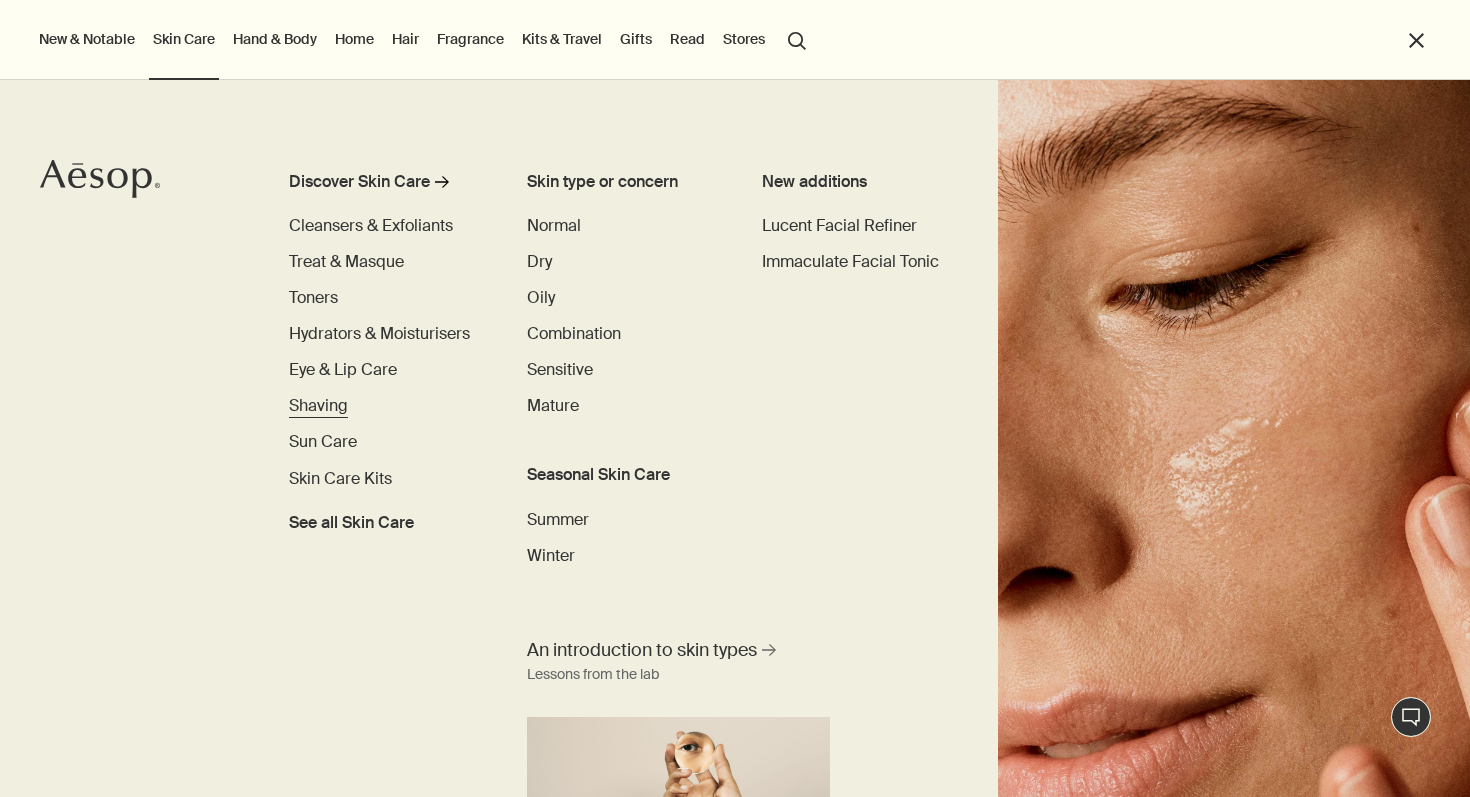 click on "Shaving" at bounding box center (318, 406) 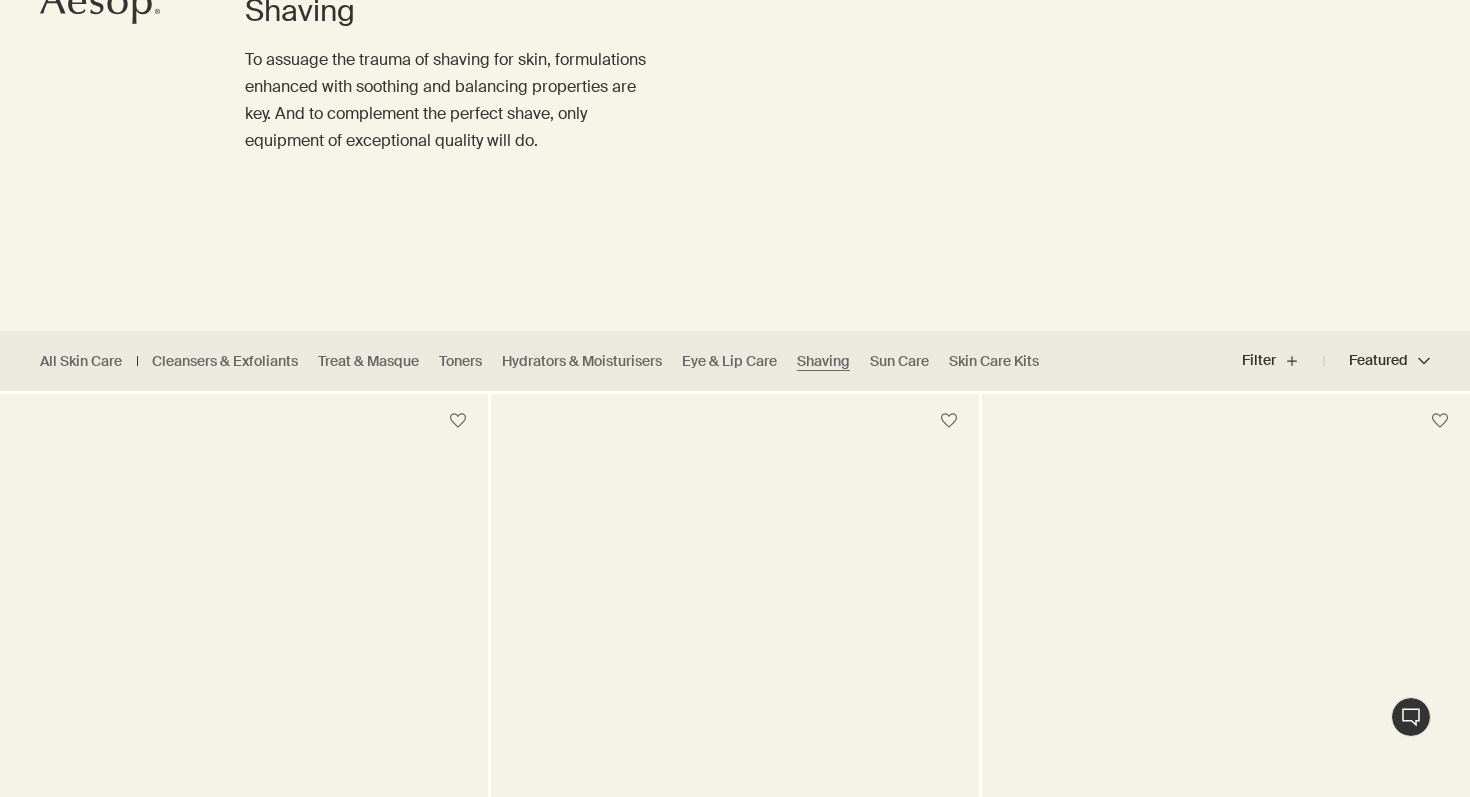 scroll, scrollTop: 0, scrollLeft: 0, axis: both 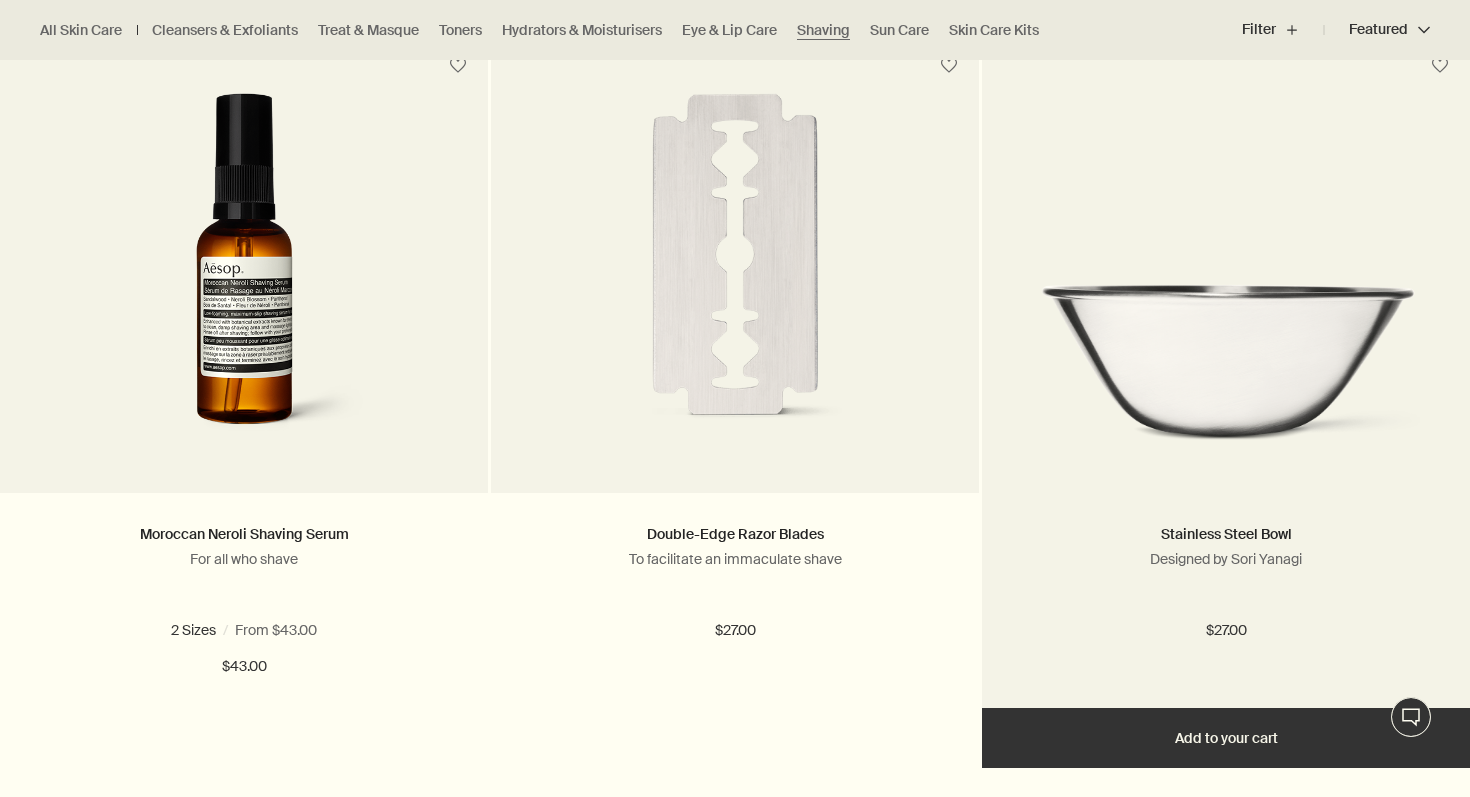 click at bounding box center [1226, 373] 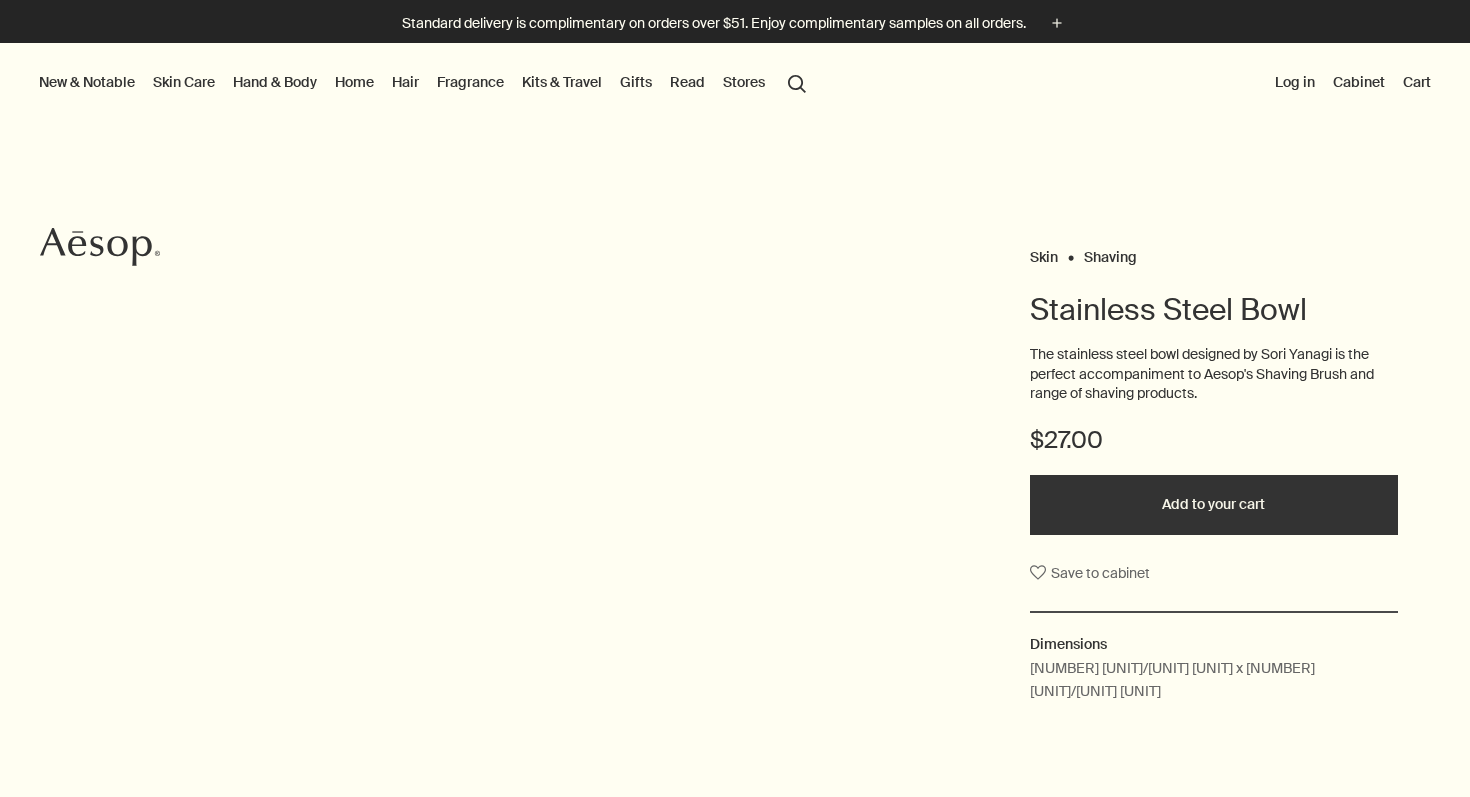 scroll, scrollTop: 0, scrollLeft: 0, axis: both 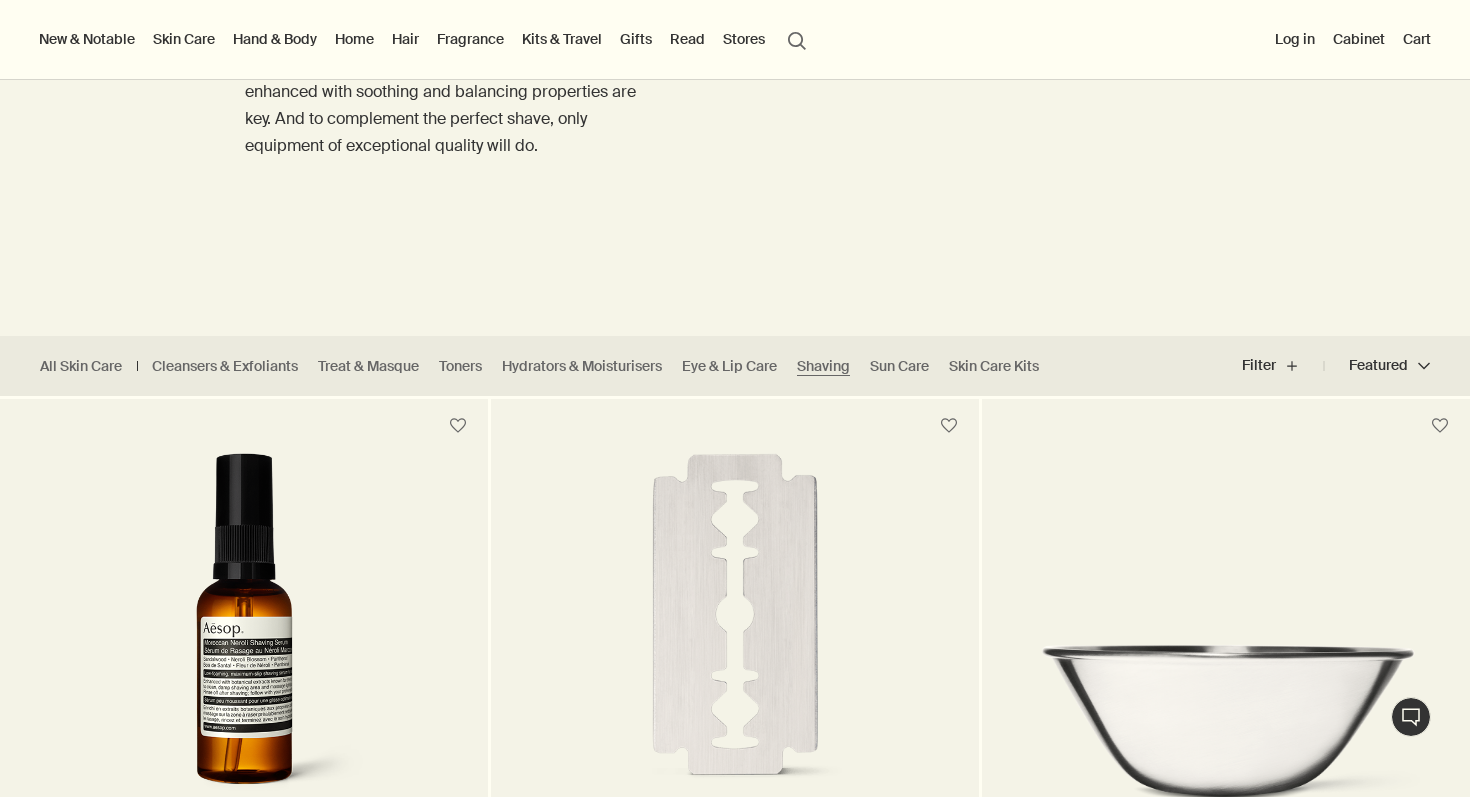 click on "Home" at bounding box center [354, 39] 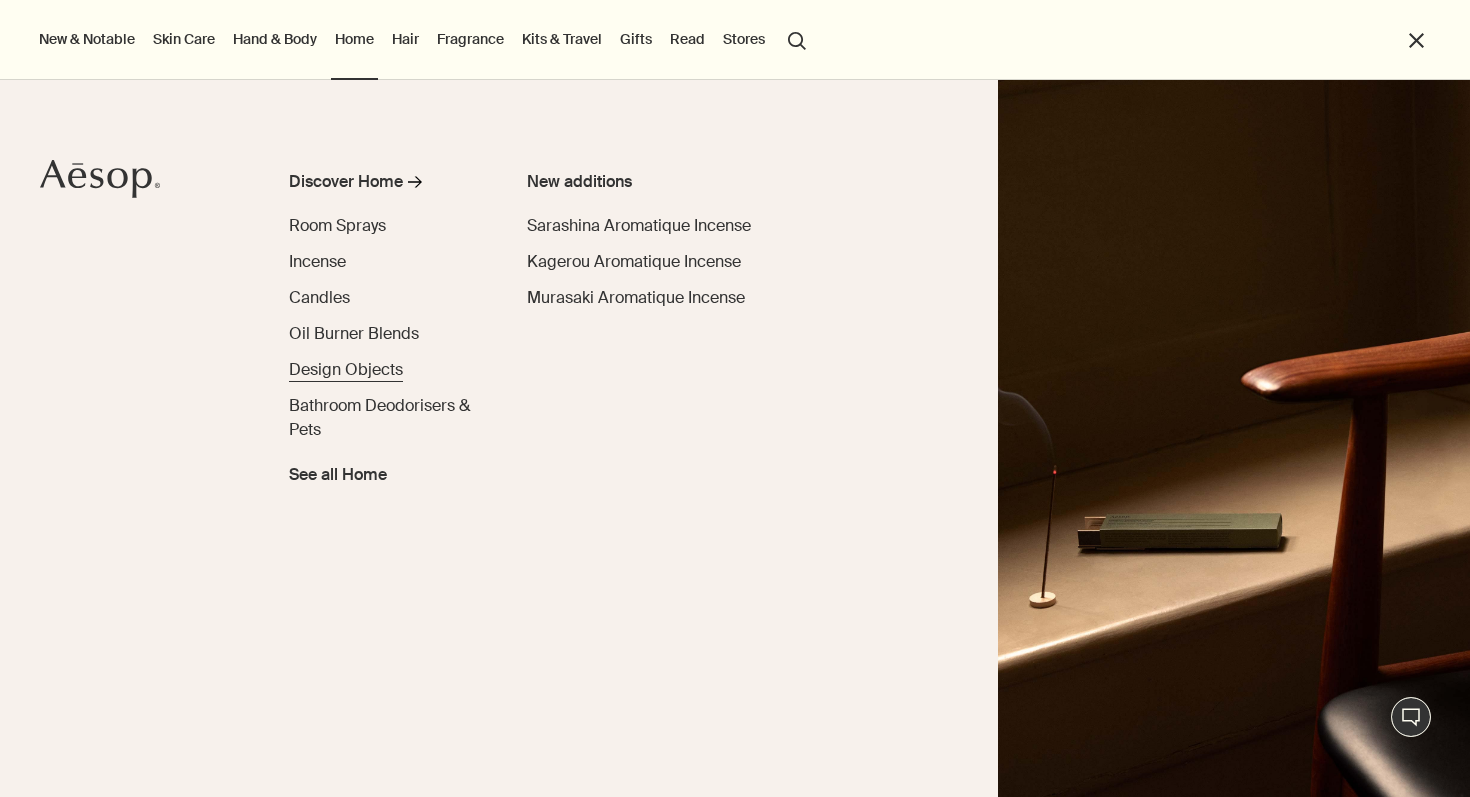 click on "Design Objects" at bounding box center [346, 369] 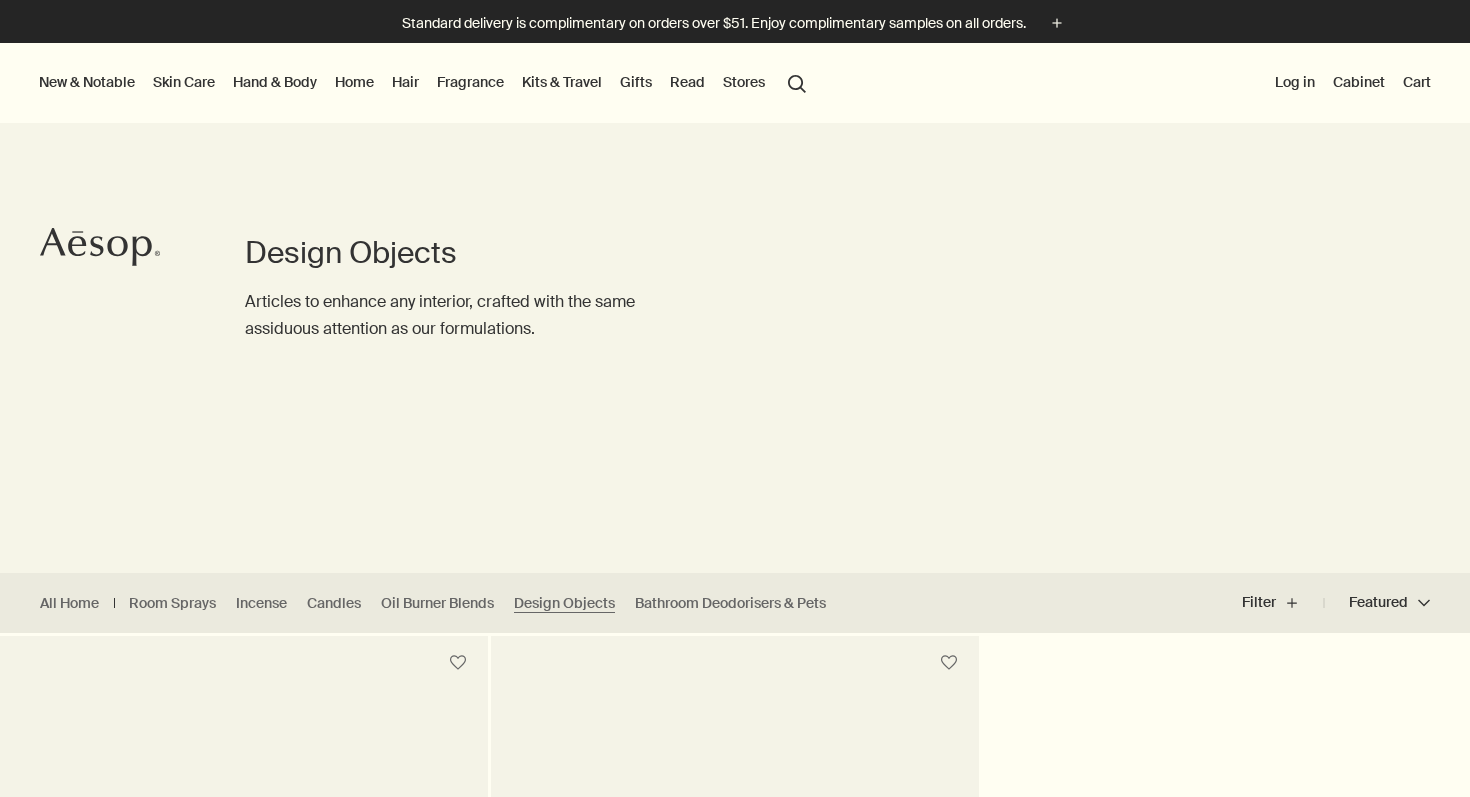 scroll, scrollTop: 190, scrollLeft: 0, axis: vertical 